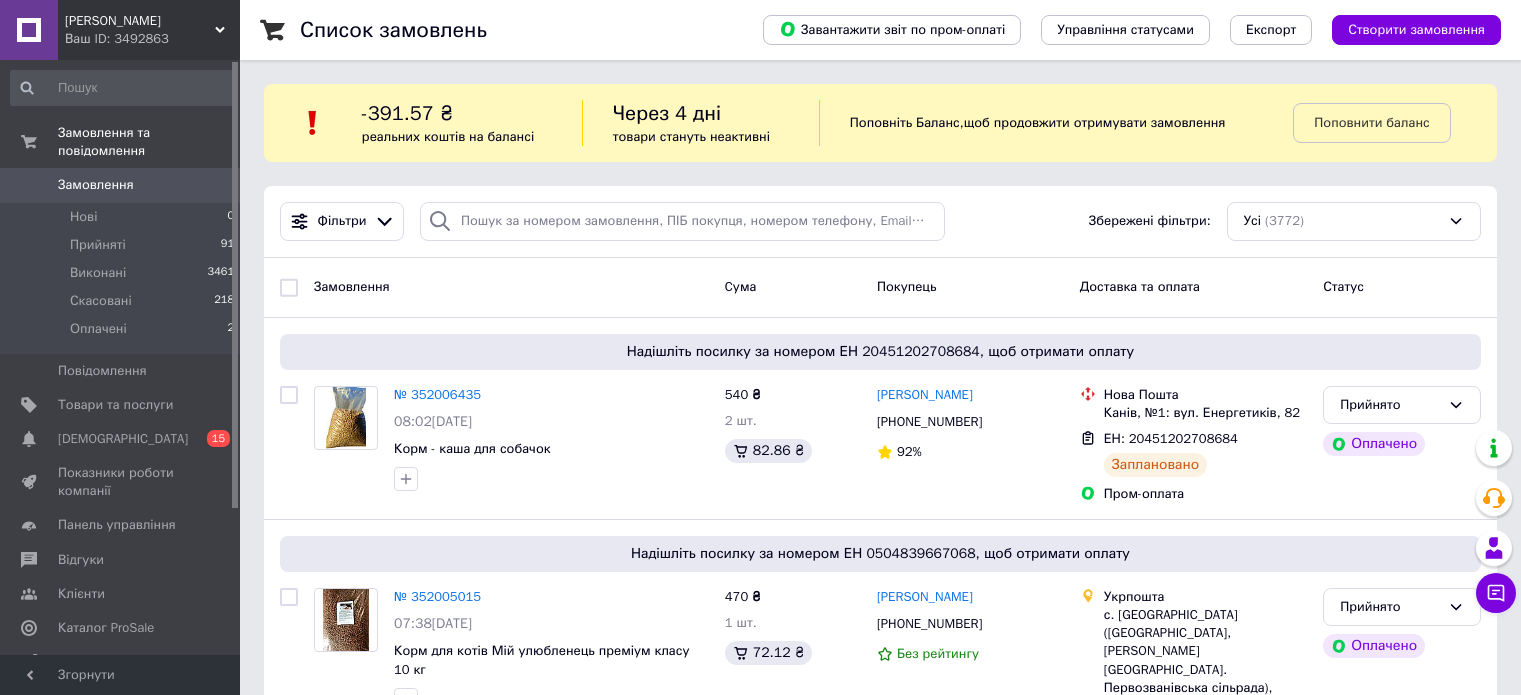 scroll, scrollTop: 300, scrollLeft: 0, axis: vertical 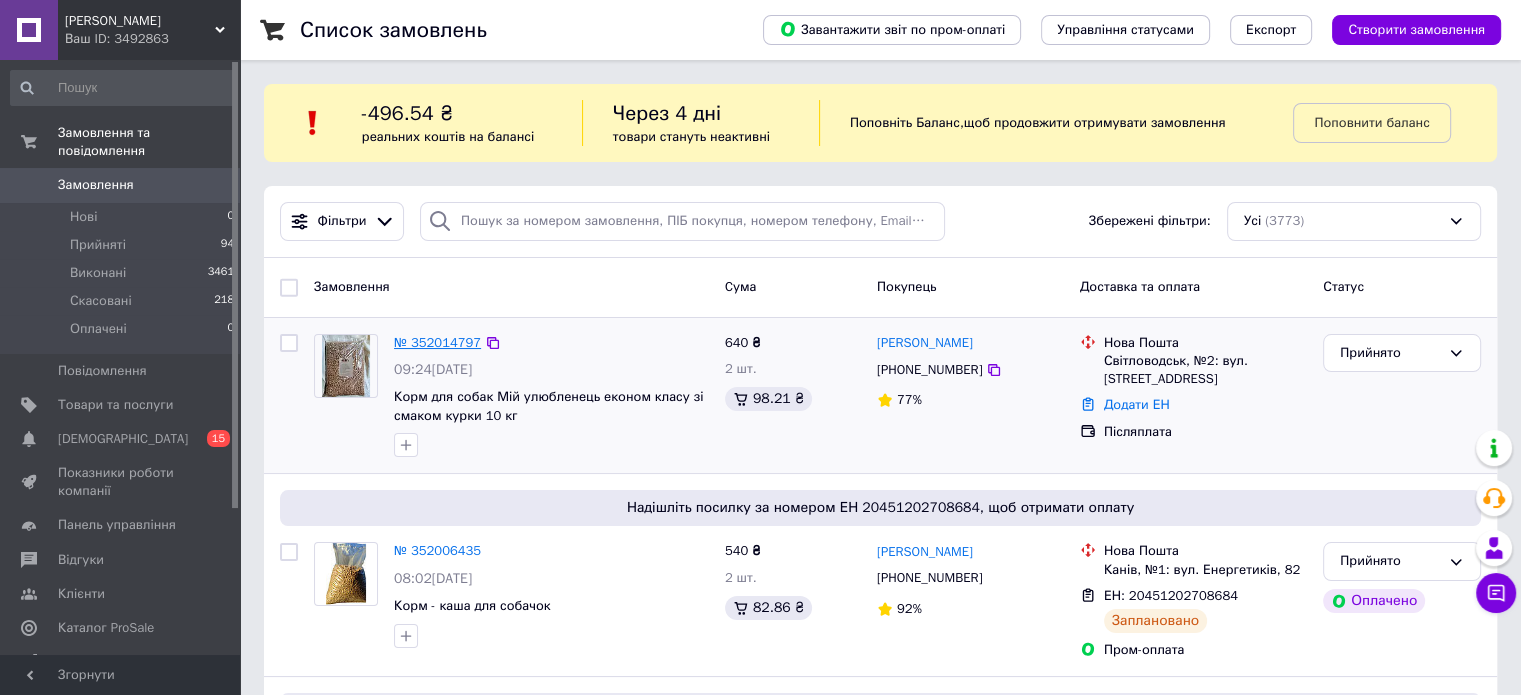 click on "№ 352014797" at bounding box center [437, 342] 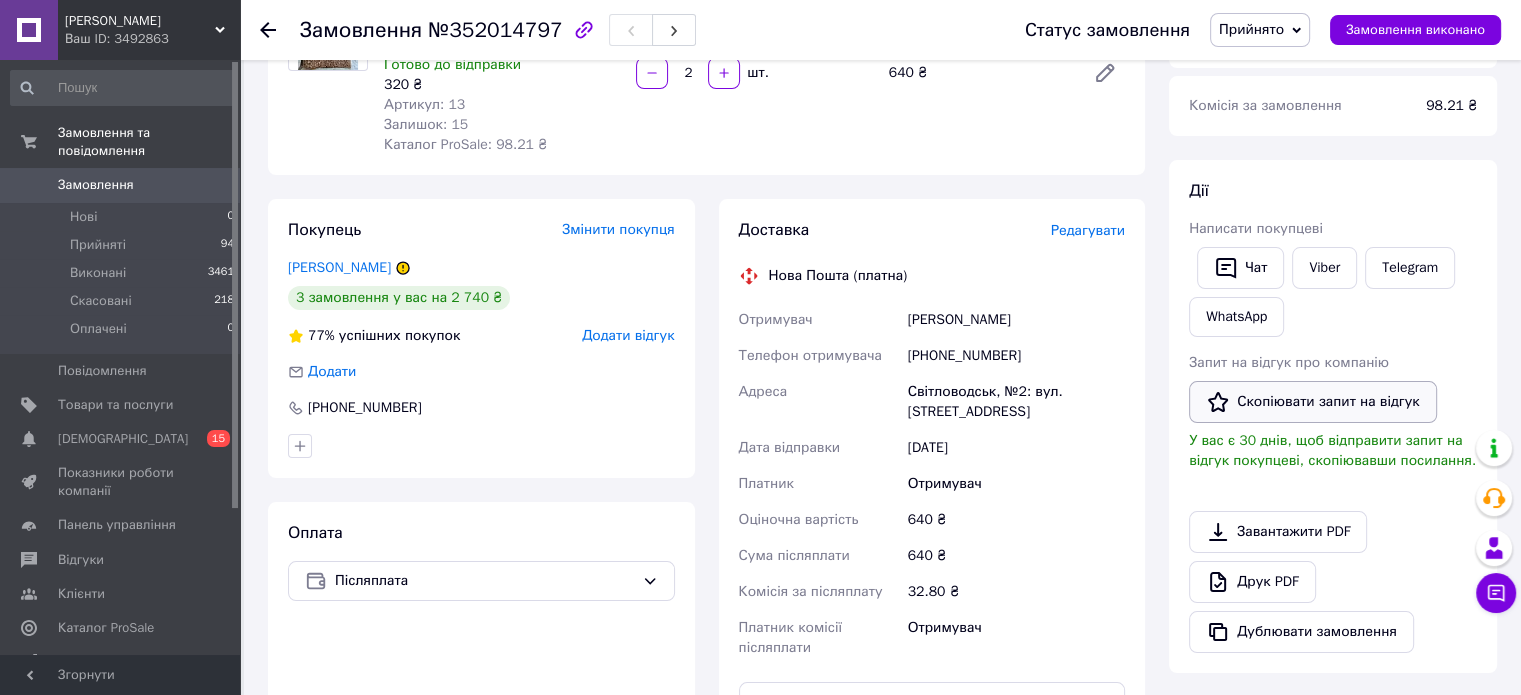 scroll, scrollTop: 400, scrollLeft: 0, axis: vertical 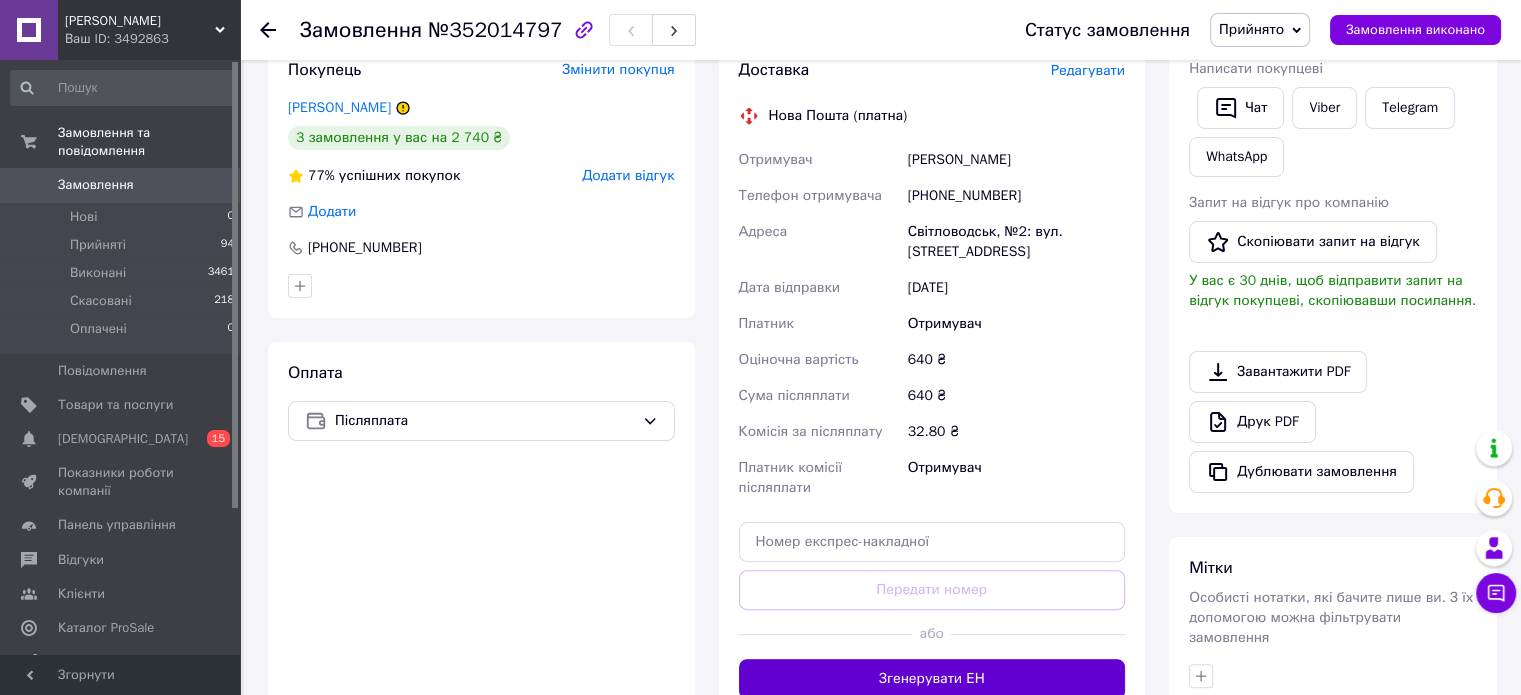 click on "Згенерувати ЕН" at bounding box center [932, 679] 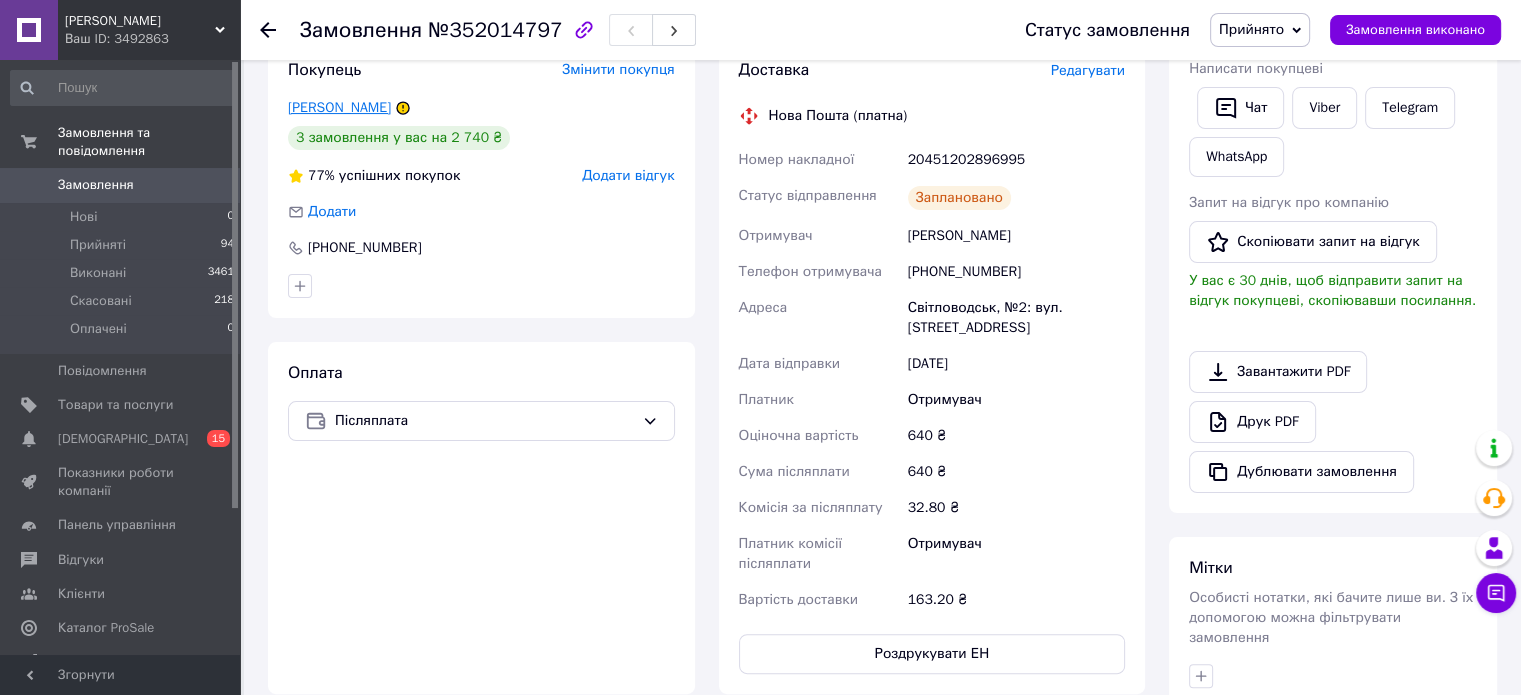 click on "Краснюк Оксана" at bounding box center (339, 107) 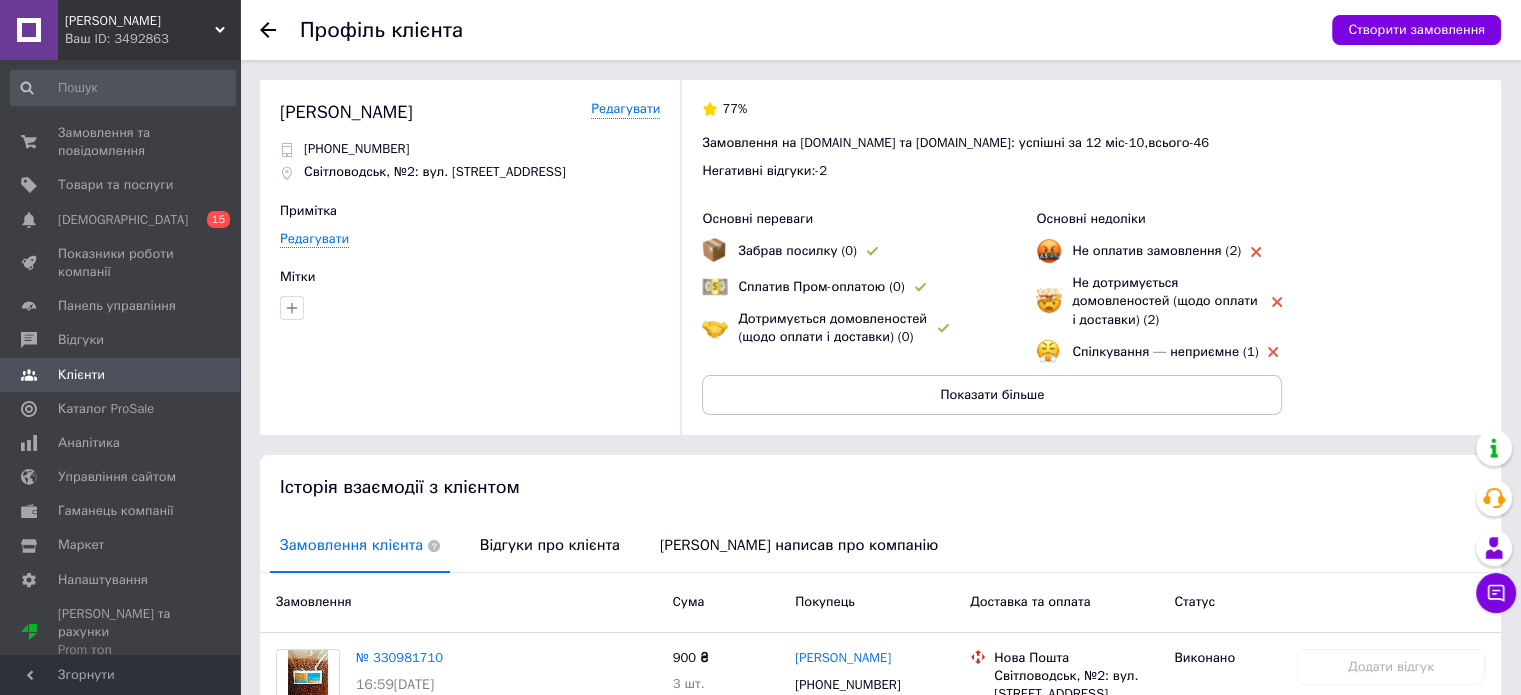 scroll, scrollTop: 100, scrollLeft: 0, axis: vertical 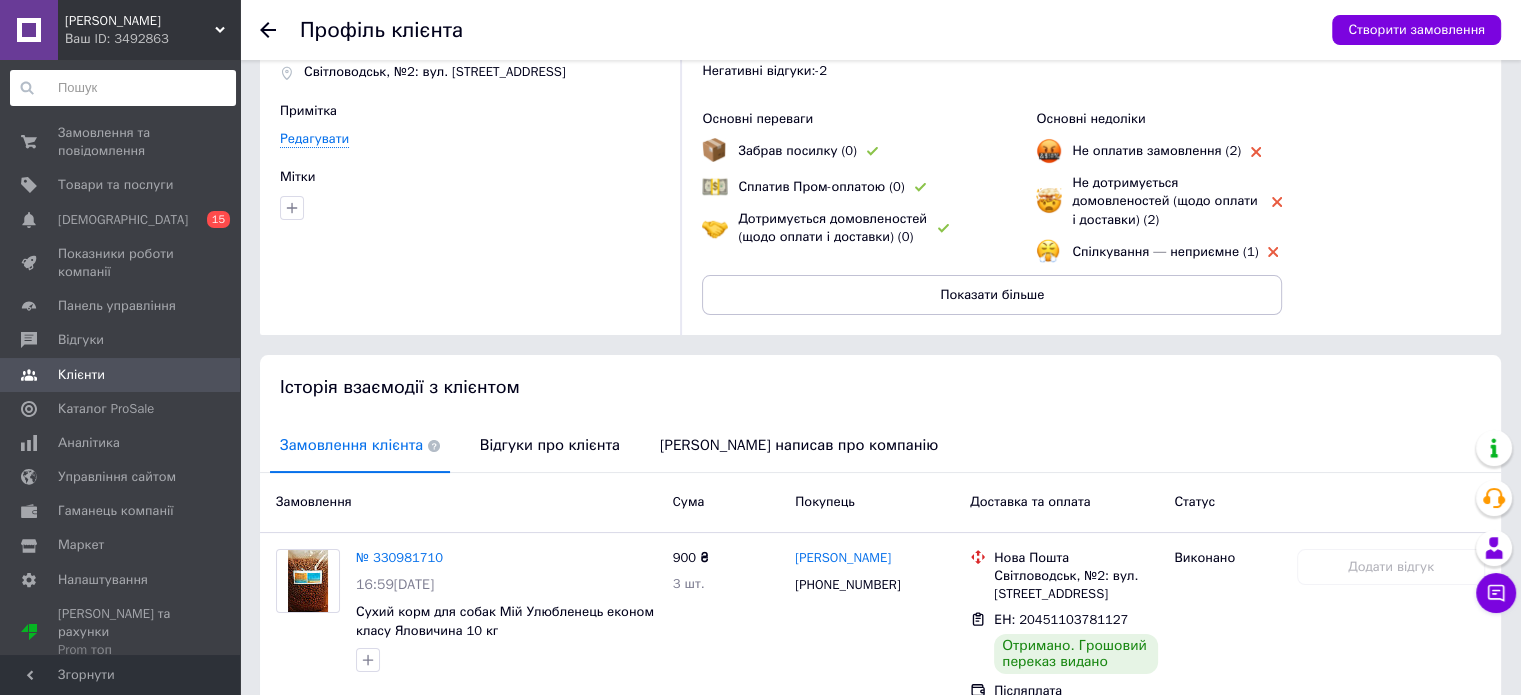 click at bounding box center [123, 88] 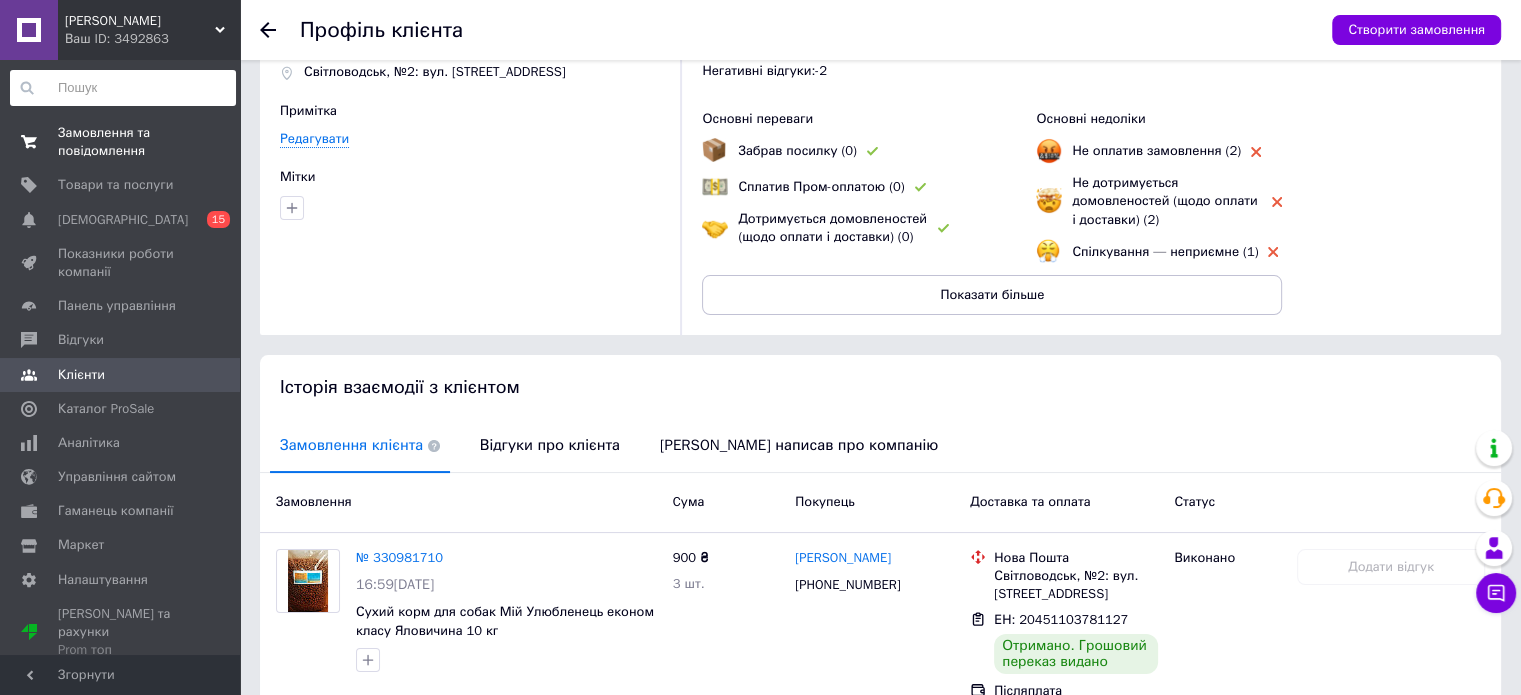 click on "Замовлення та повідомлення" at bounding box center [121, 142] 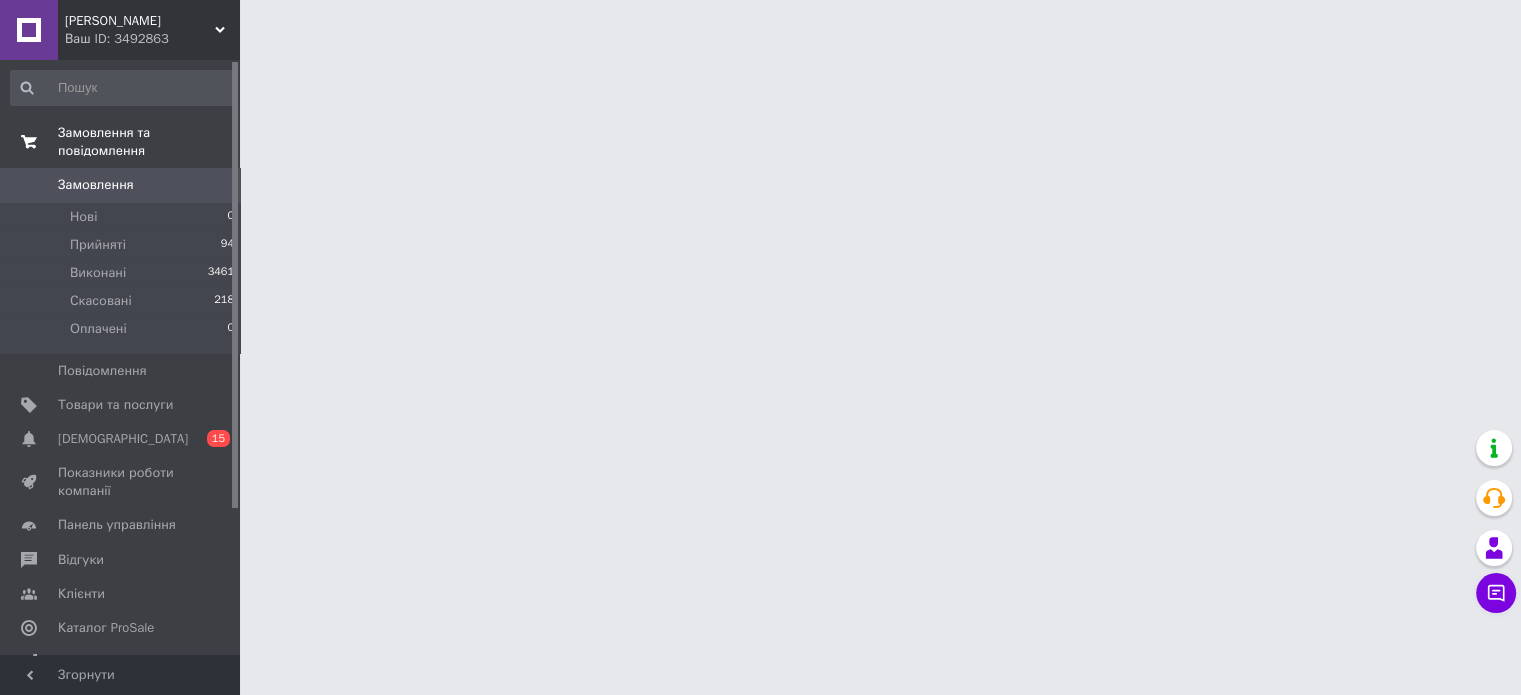 scroll, scrollTop: 0, scrollLeft: 0, axis: both 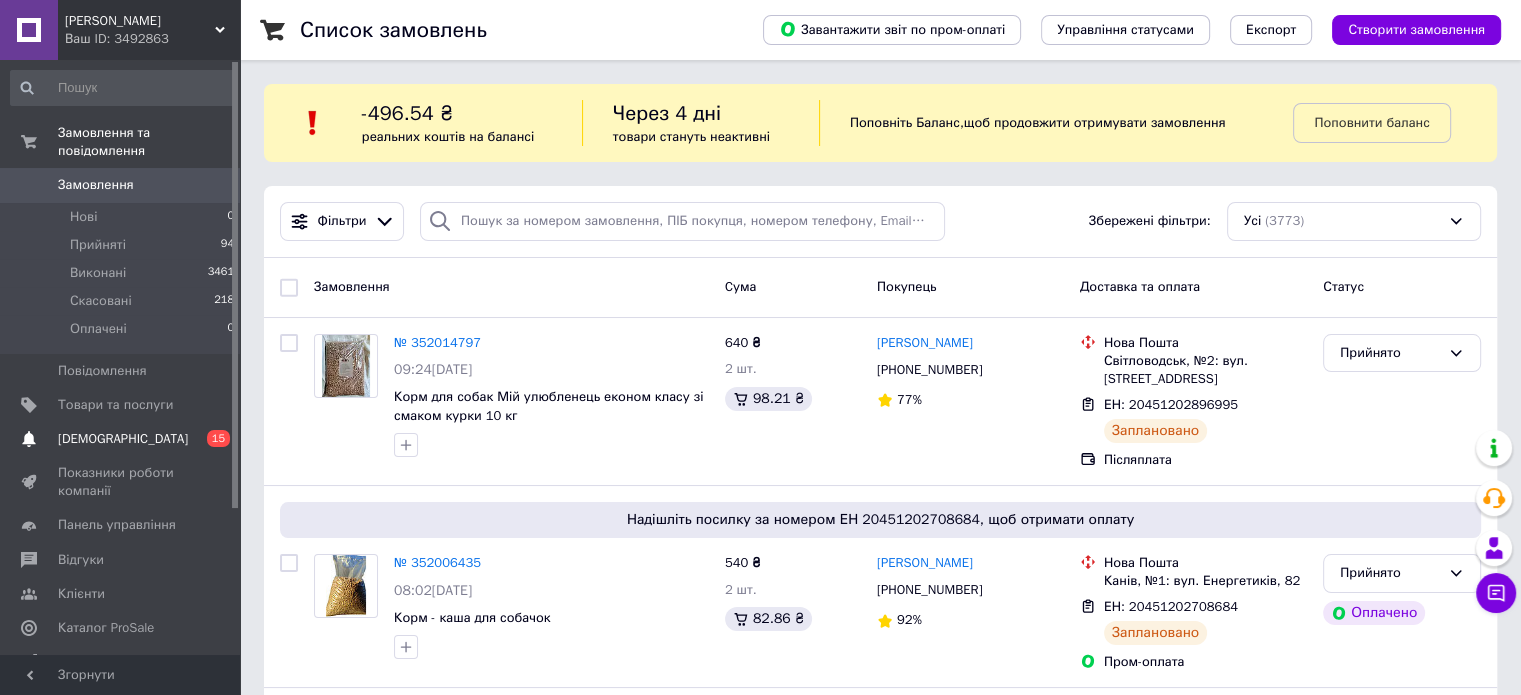 click on "[DEMOGRAPHIC_DATA]" at bounding box center (121, 439) 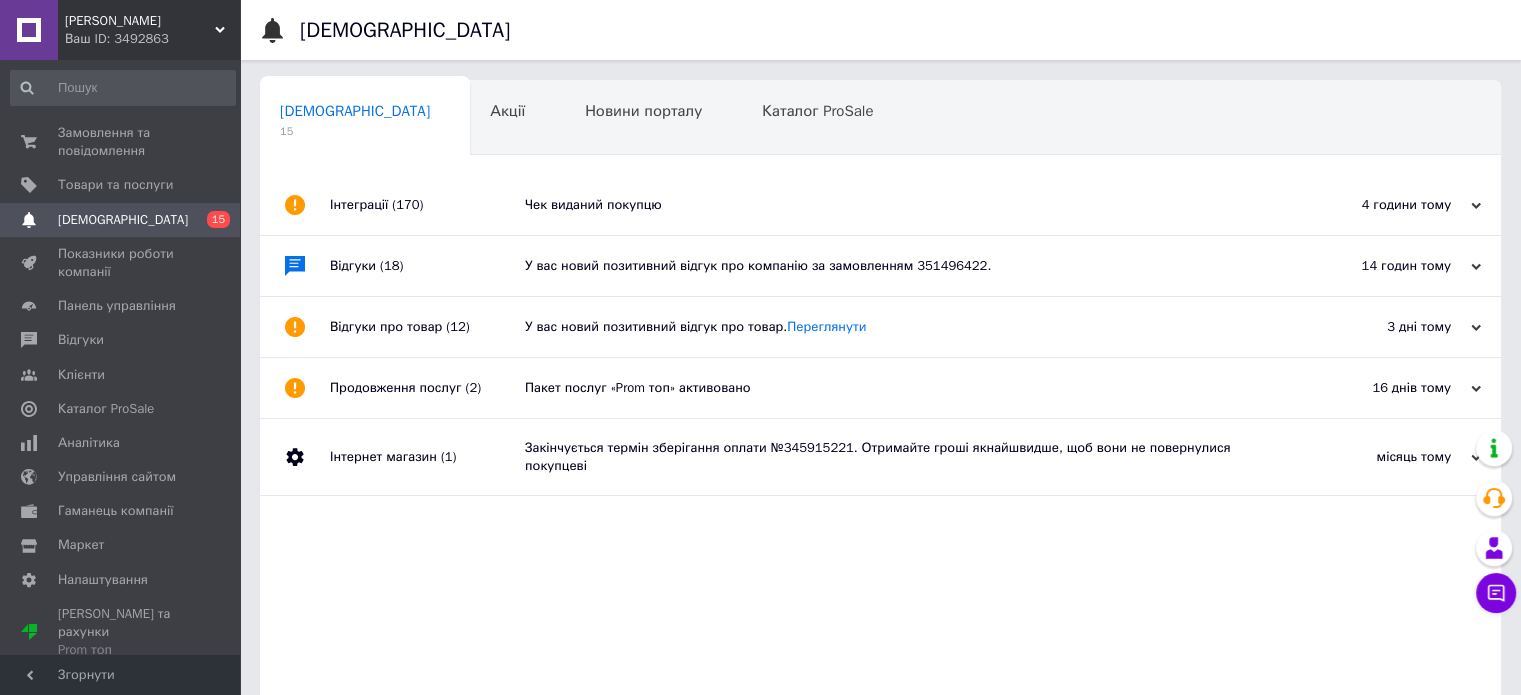 click on "Чек виданий покупцю" at bounding box center [903, 205] 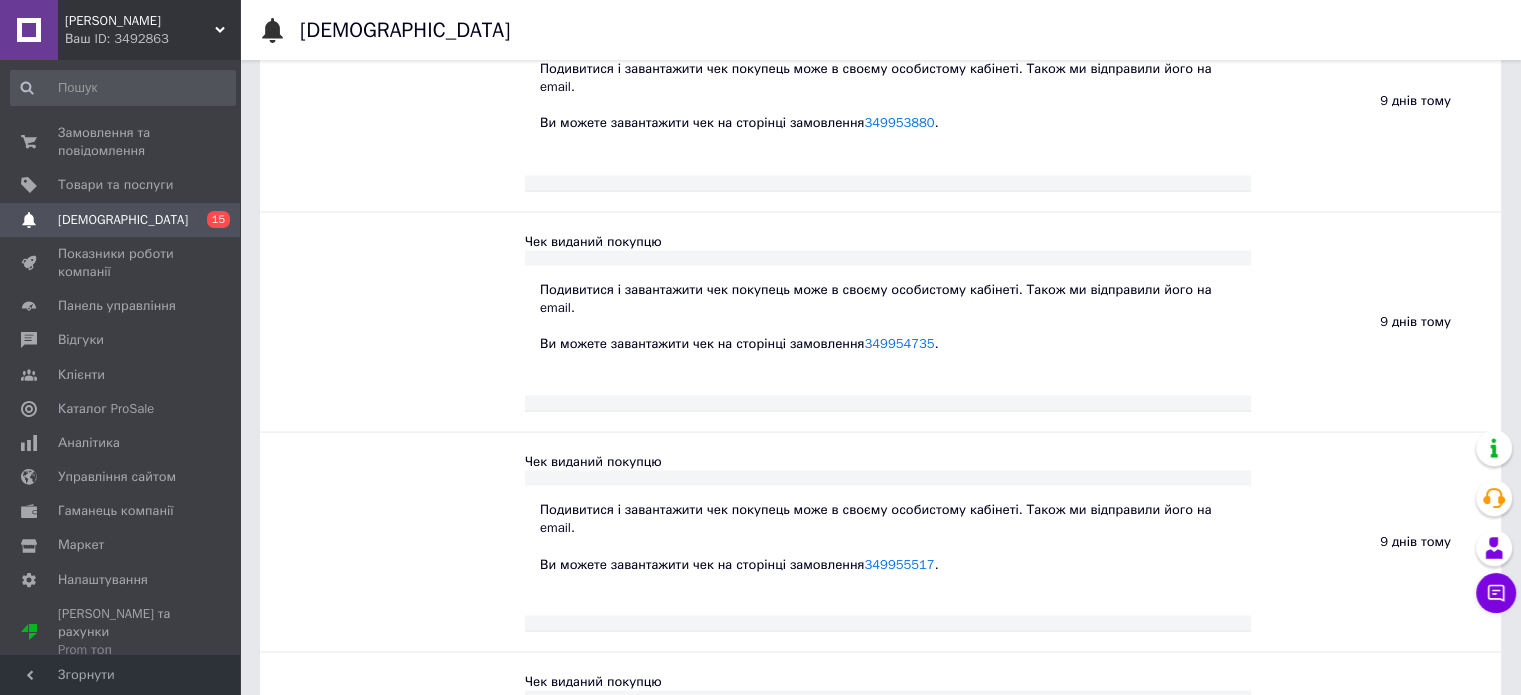 scroll, scrollTop: 19800, scrollLeft: 0, axis: vertical 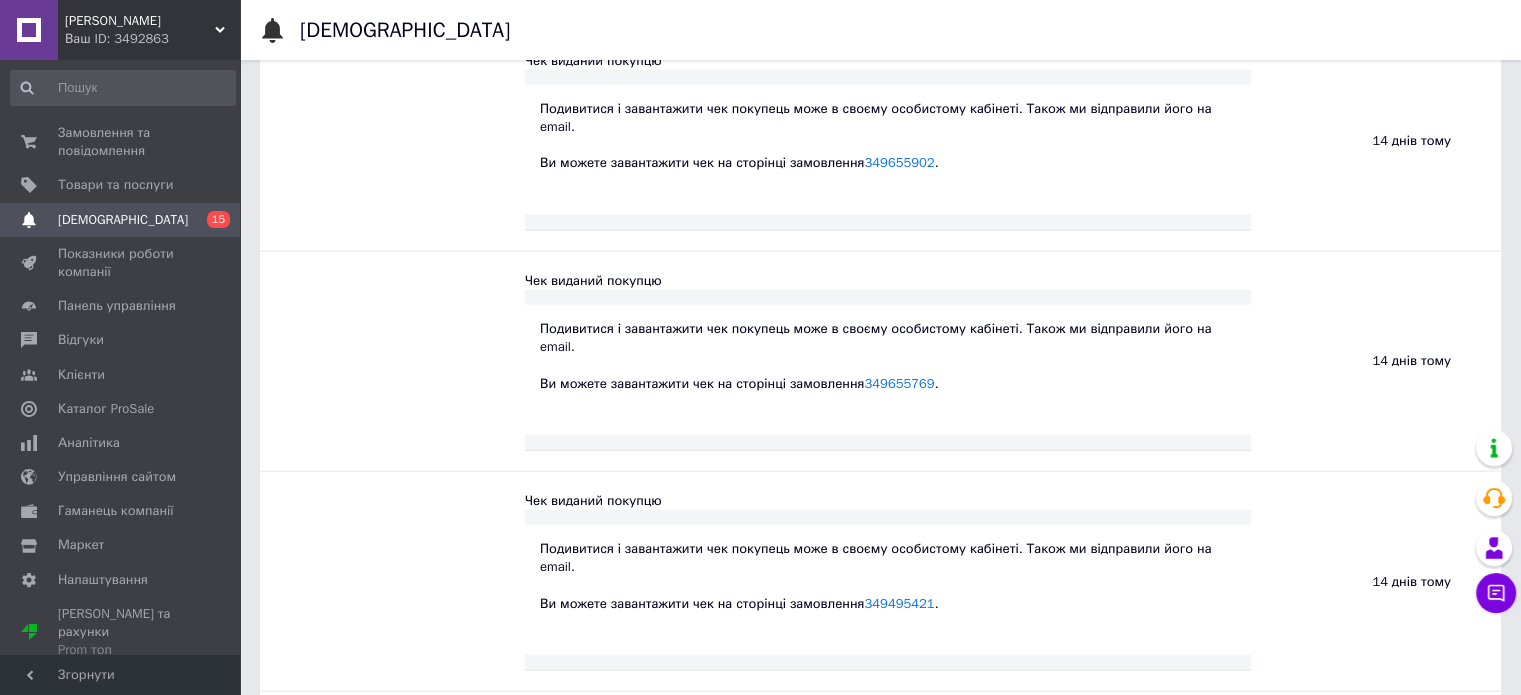 click on "[DEMOGRAPHIC_DATA]" at bounding box center [123, 220] 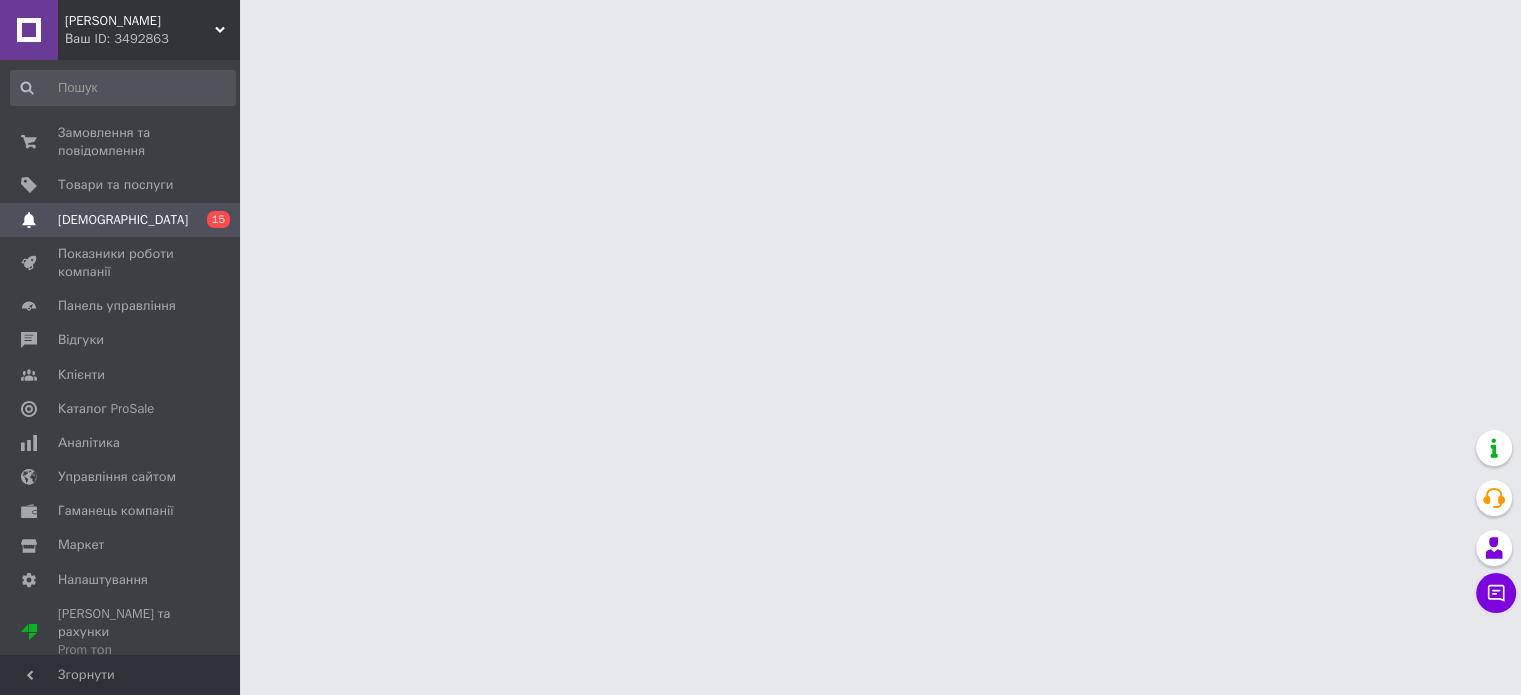 scroll, scrollTop: 0, scrollLeft: 0, axis: both 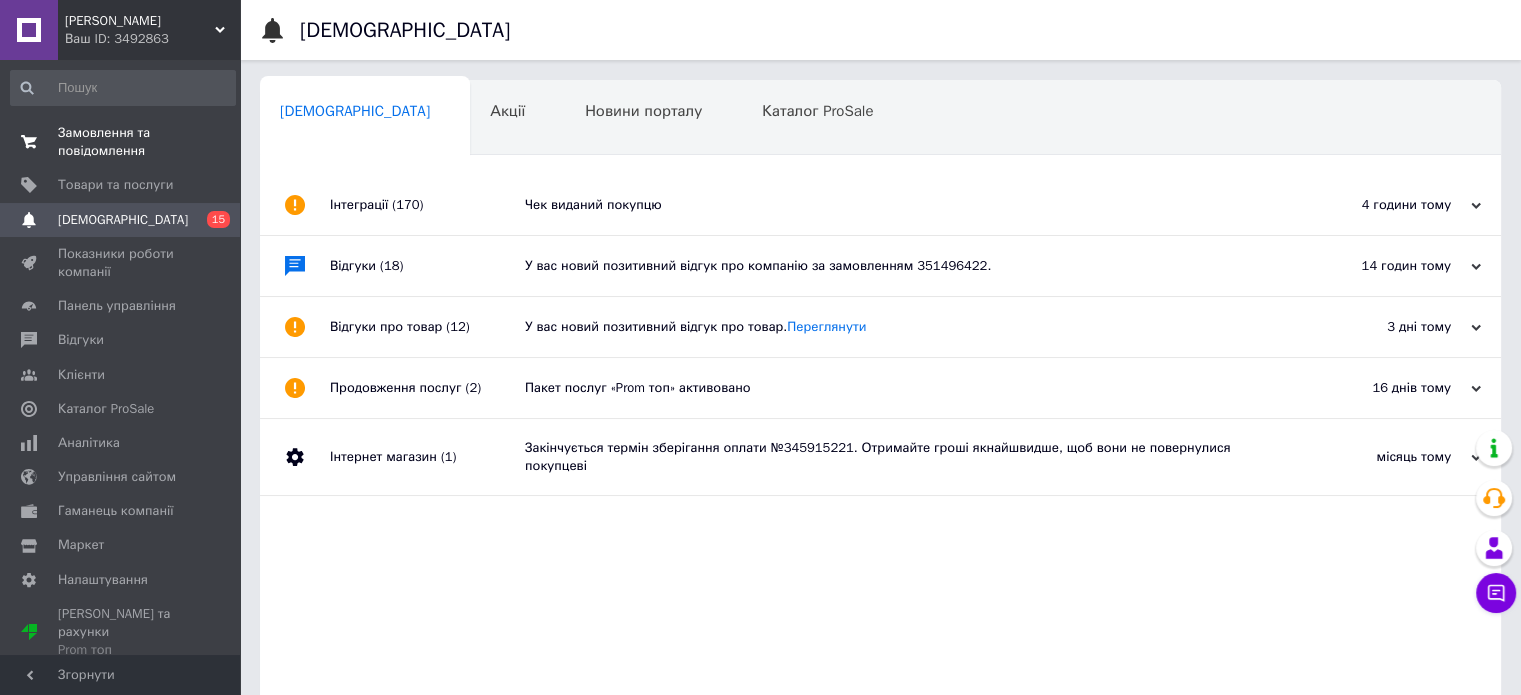 click on "Замовлення та повідомлення" at bounding box center (121, 142) 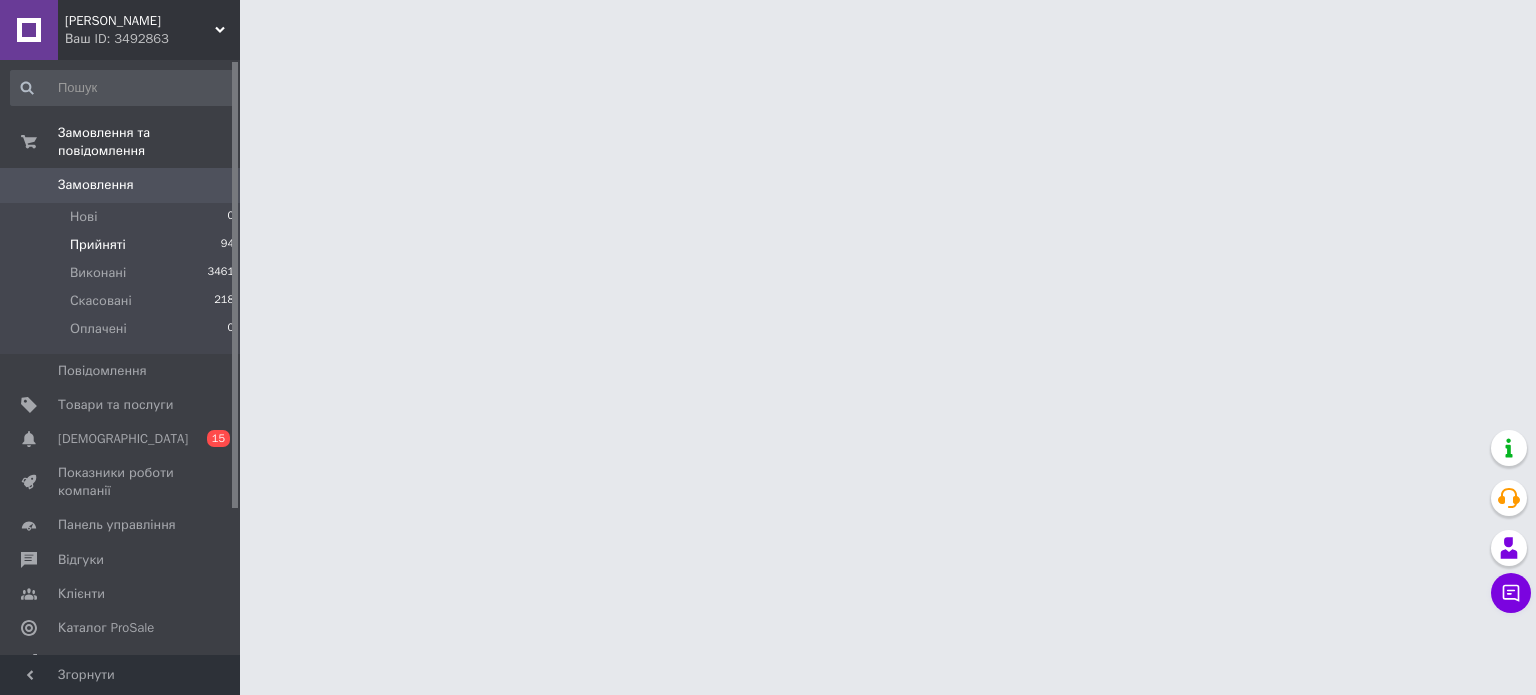 click on "Прийняті" at bounding box center (98, 245) 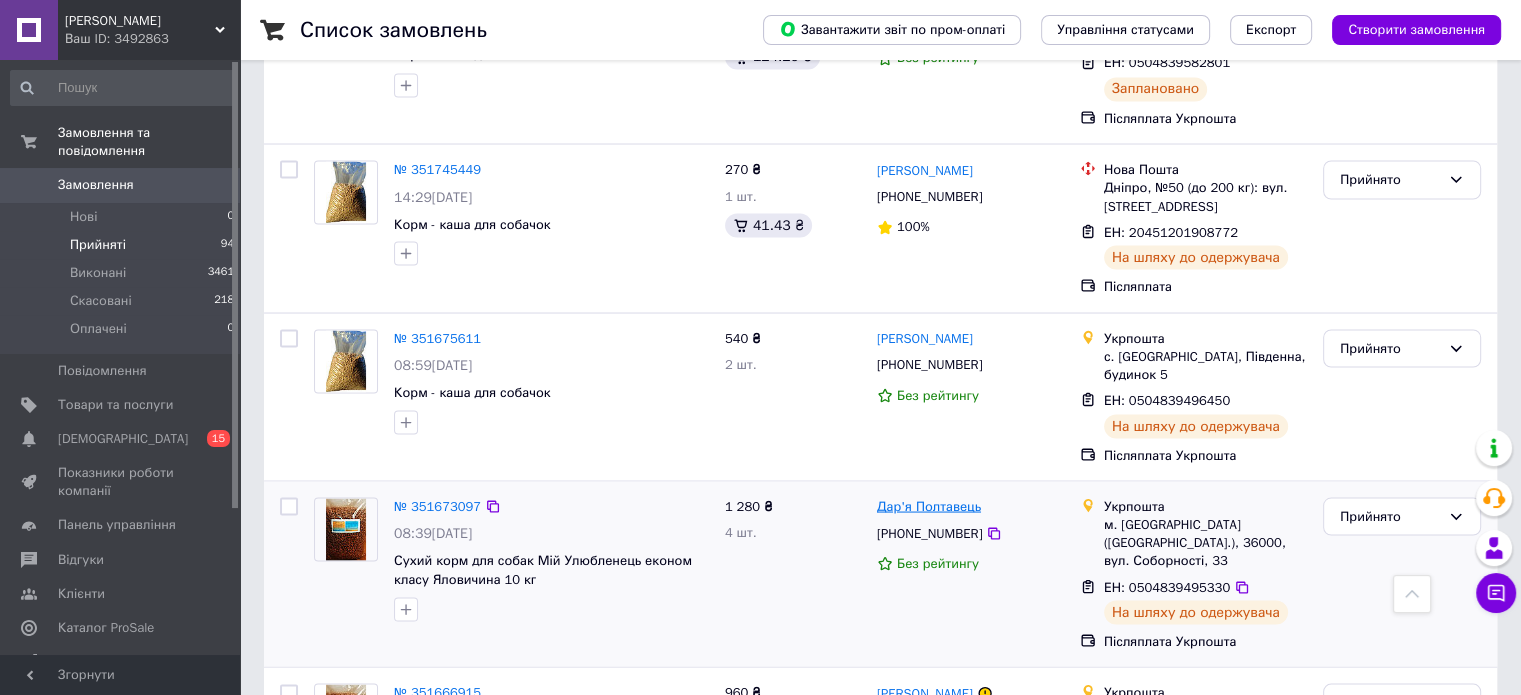 scroll, scrollTop: 3728, scrollLeft: 0, axis: vertical 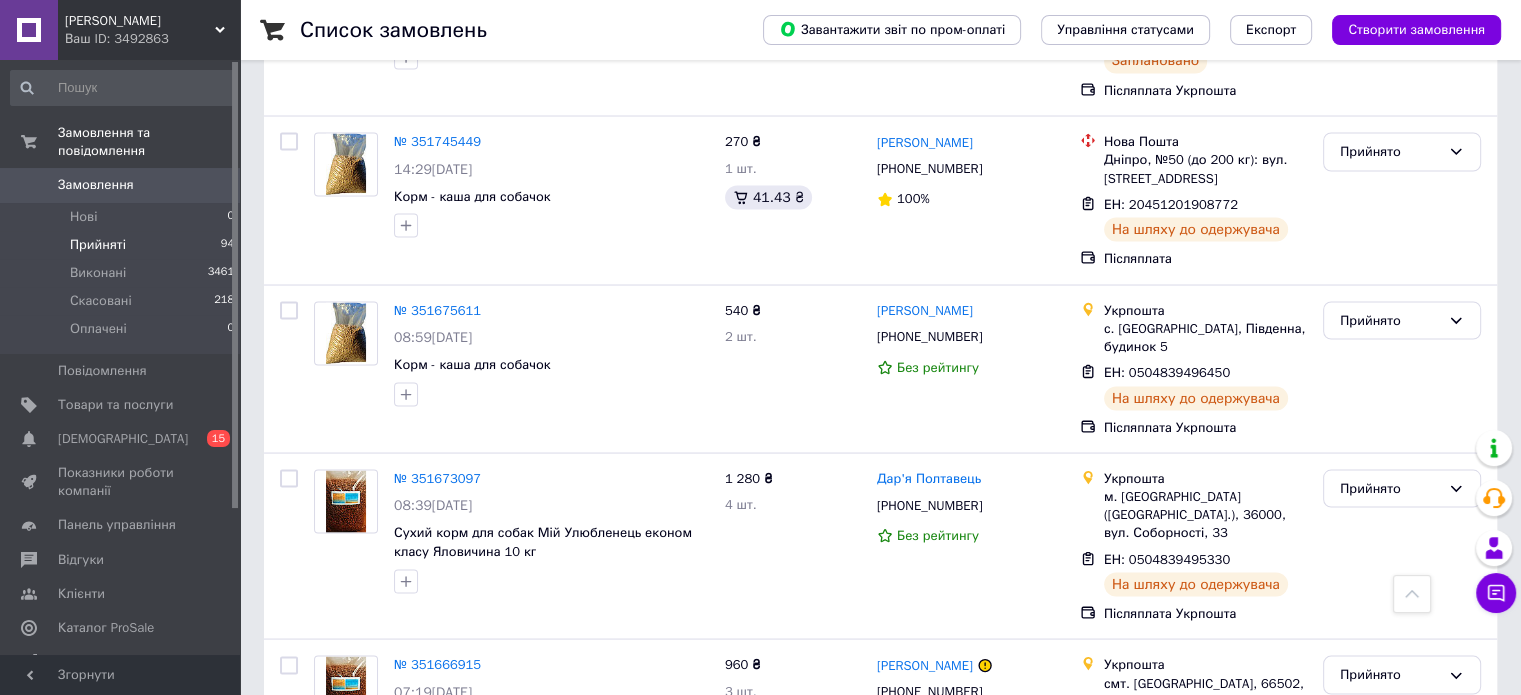 click on "2" at bounding box center (327, 840) 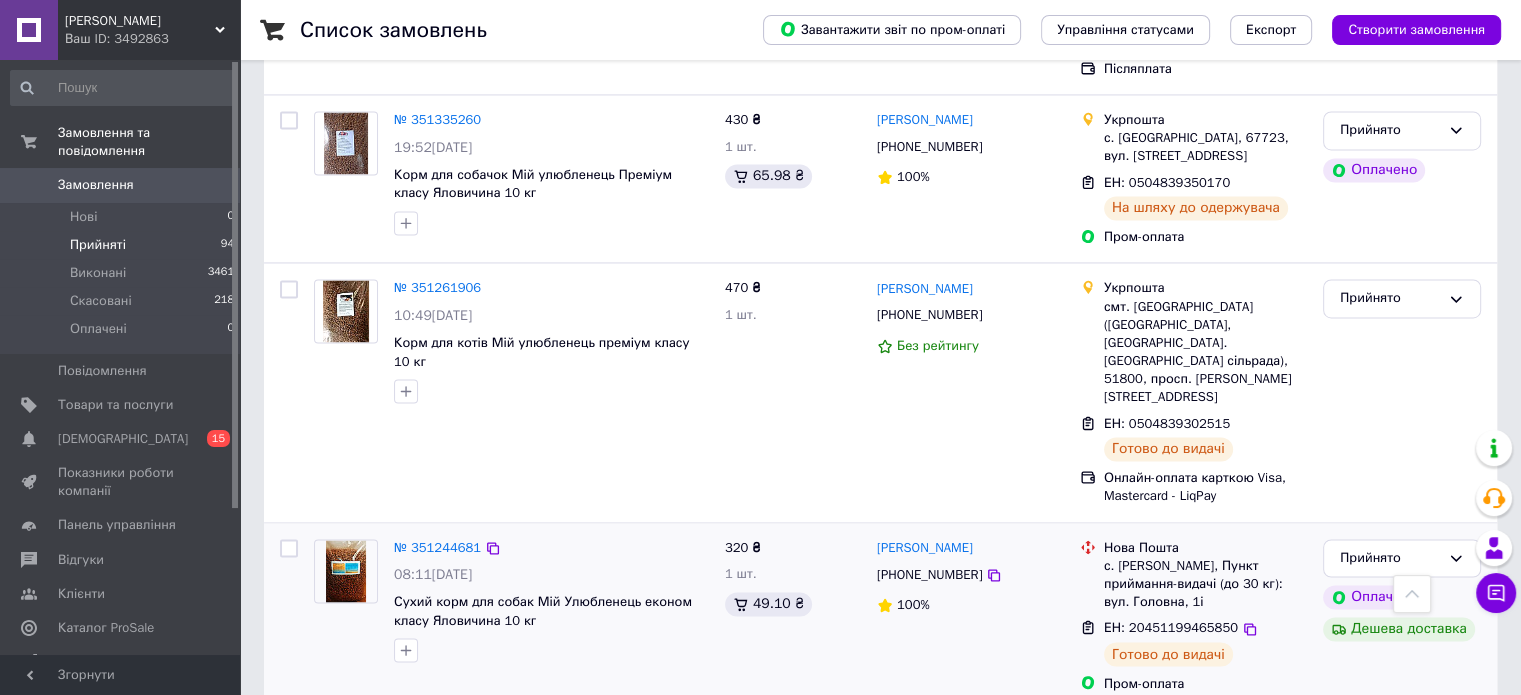 scroll, scrollTop: 3200, scrollLeft: 0, axis: vertical 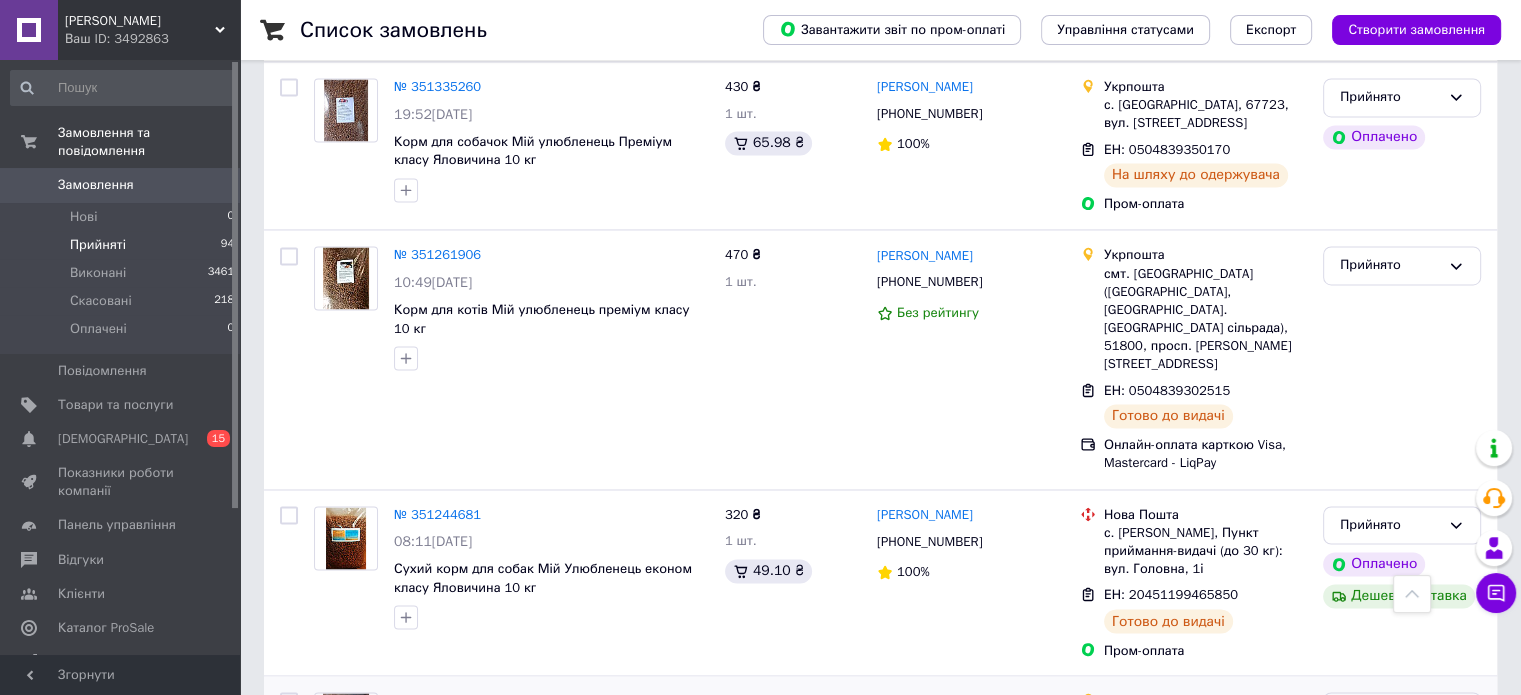 click on "Прийнято" at bounding box center (1390, 711) 